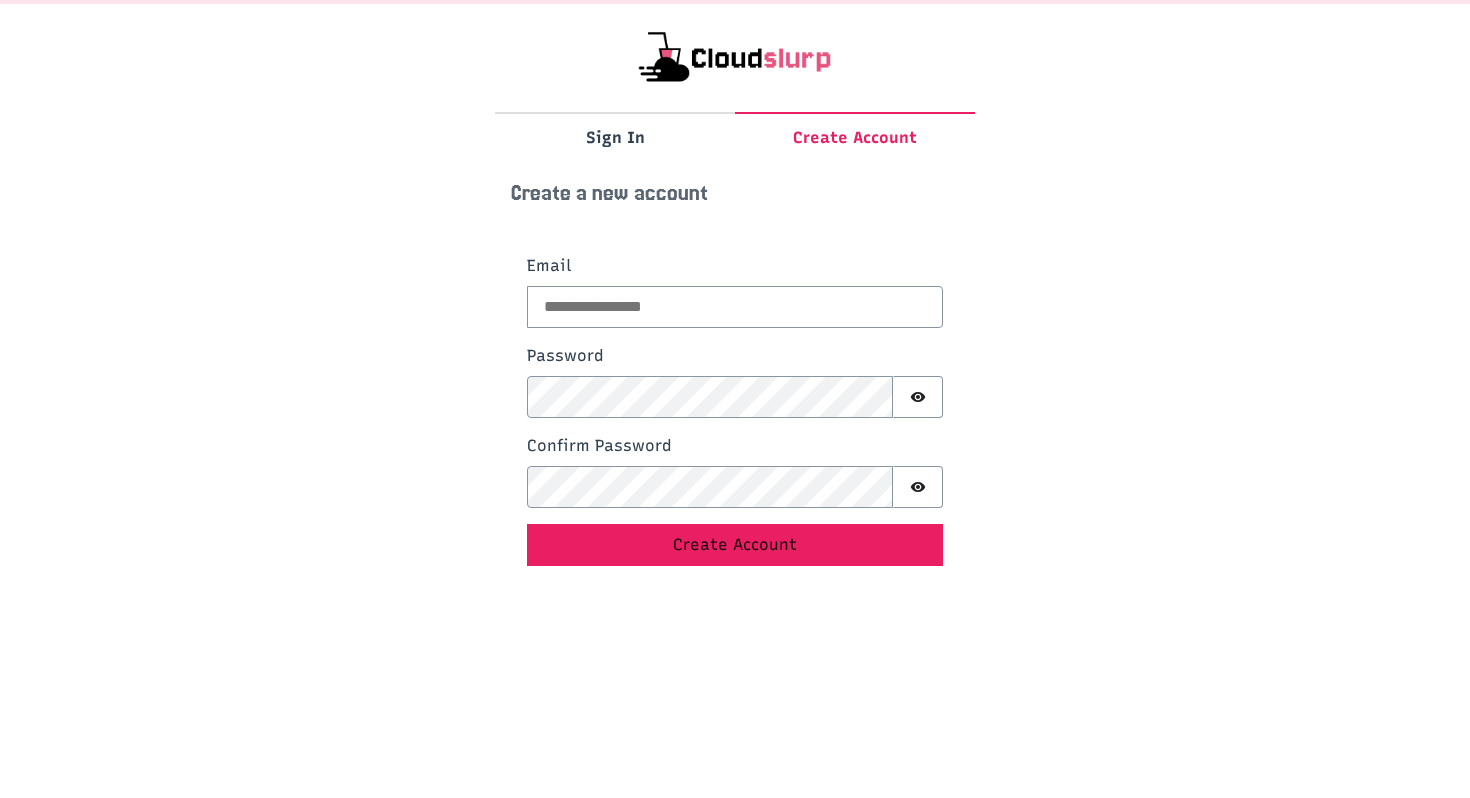 scroll, scrollTop: 0, scrollLeft: 0, axis: both 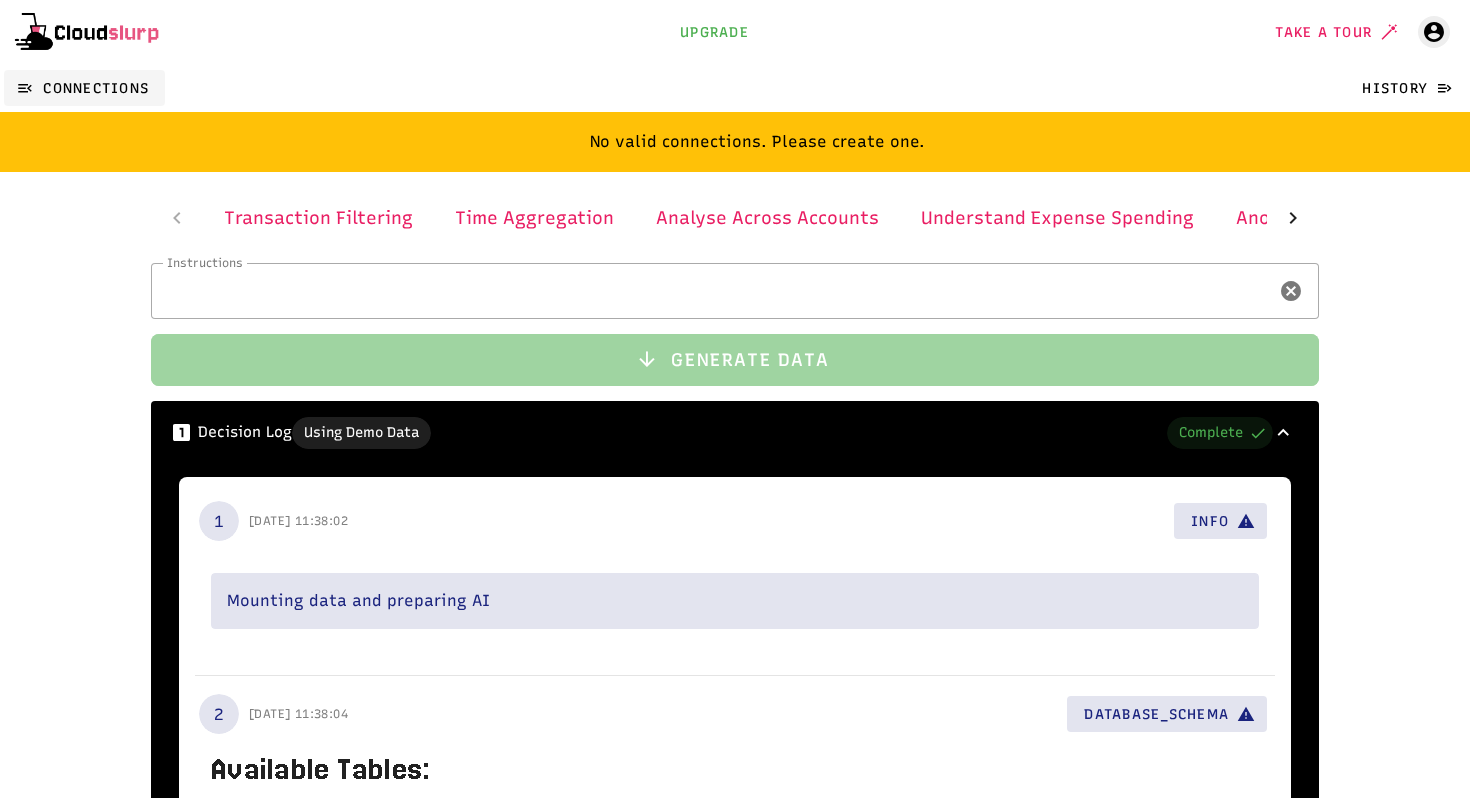 click on "Connections" 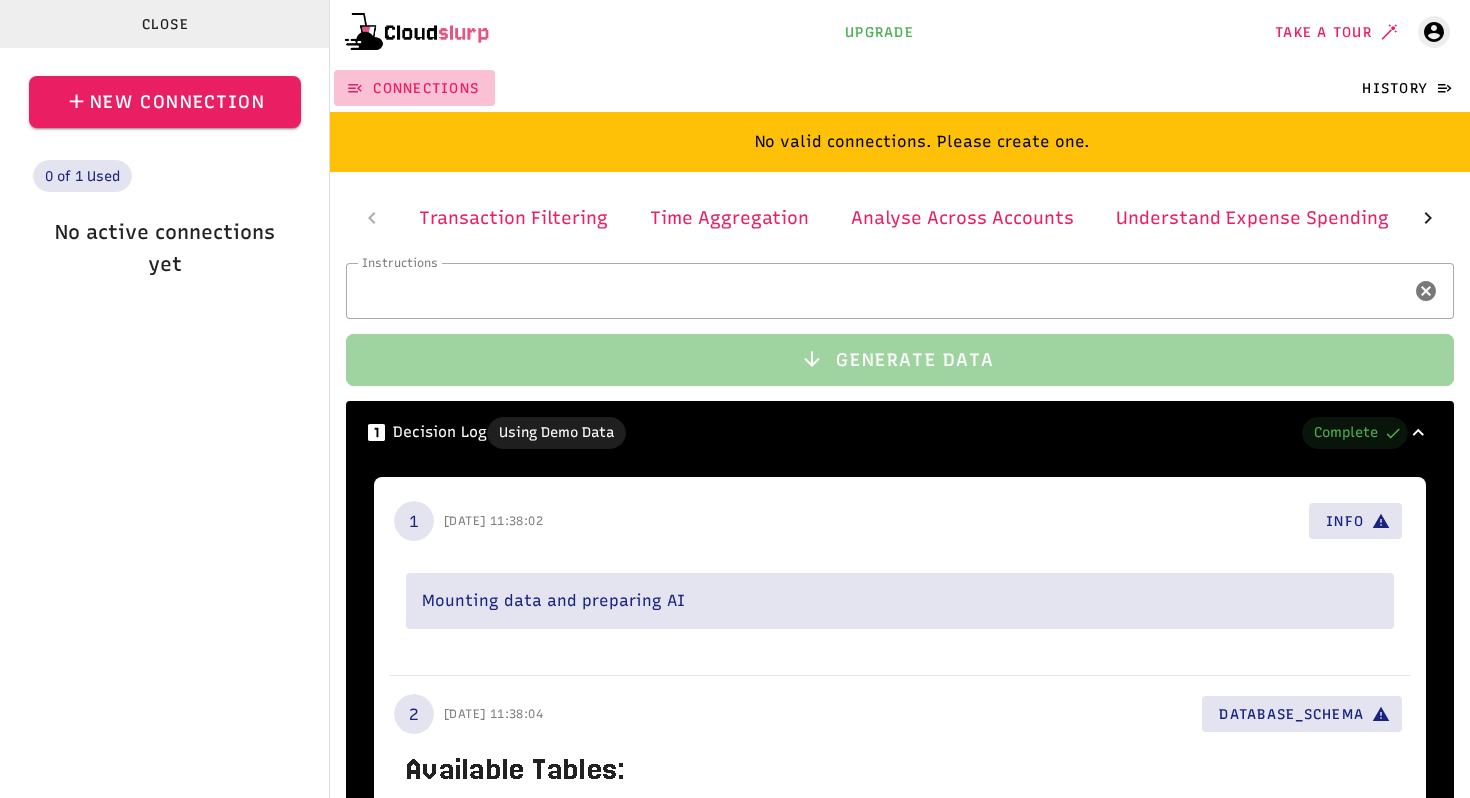 click on "Connections" 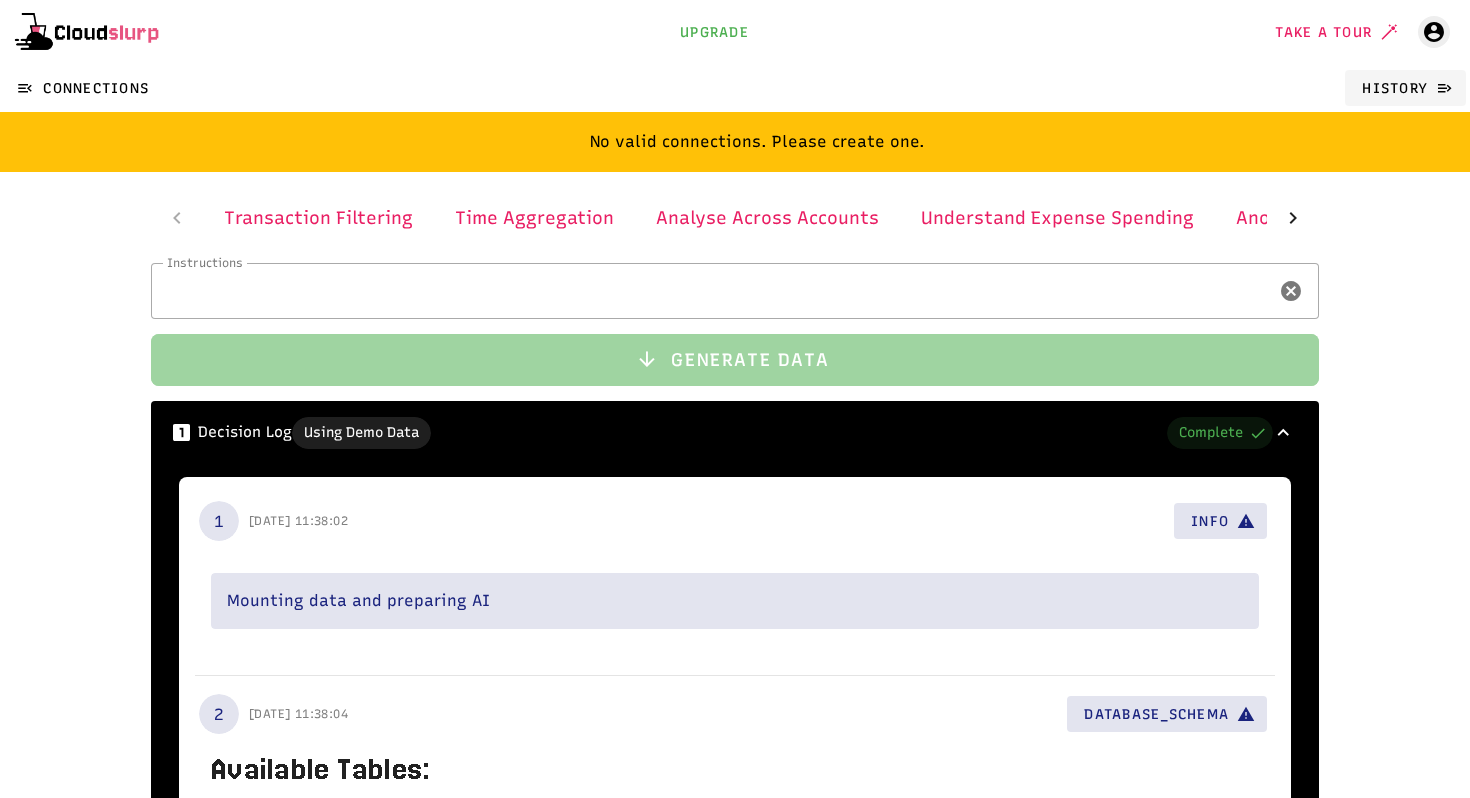 click on "History" 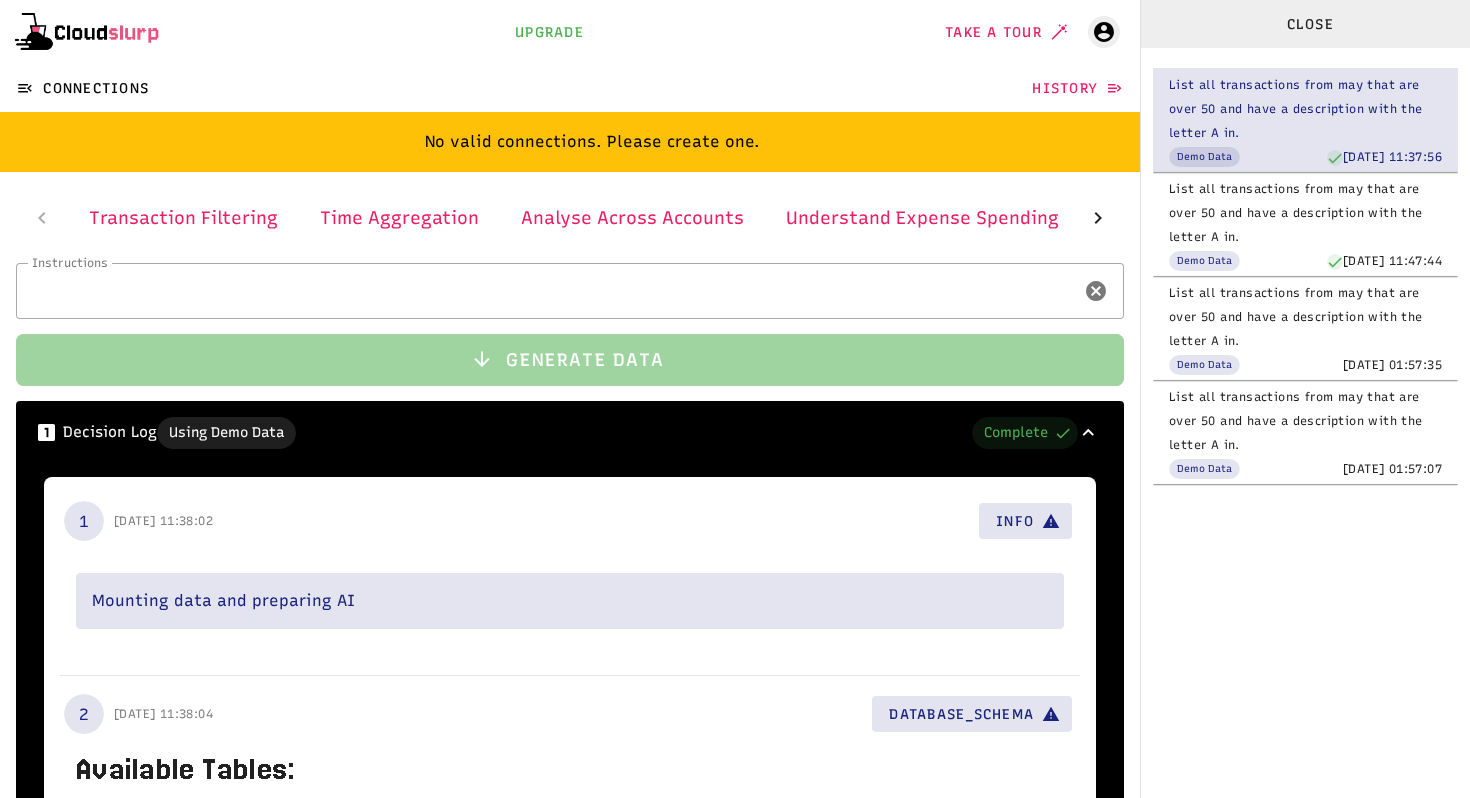 click on "List all transactions from may that are over 50 and have a description with the letter A in. Demo Data  21/06/2025, 11:37:56 List all transactions from may that are over 50 and have a description with the letter A in. Demo Data  19/06/2025, 11:47:44 List all transactions from may that are over 50 and have a description with the letter A in. Demo Data  19/06/2025, 01:57:35 List all transactions from may that are over 50 and have a description with the letter A in. Demo Data  19/06/2025, 01:57:07" 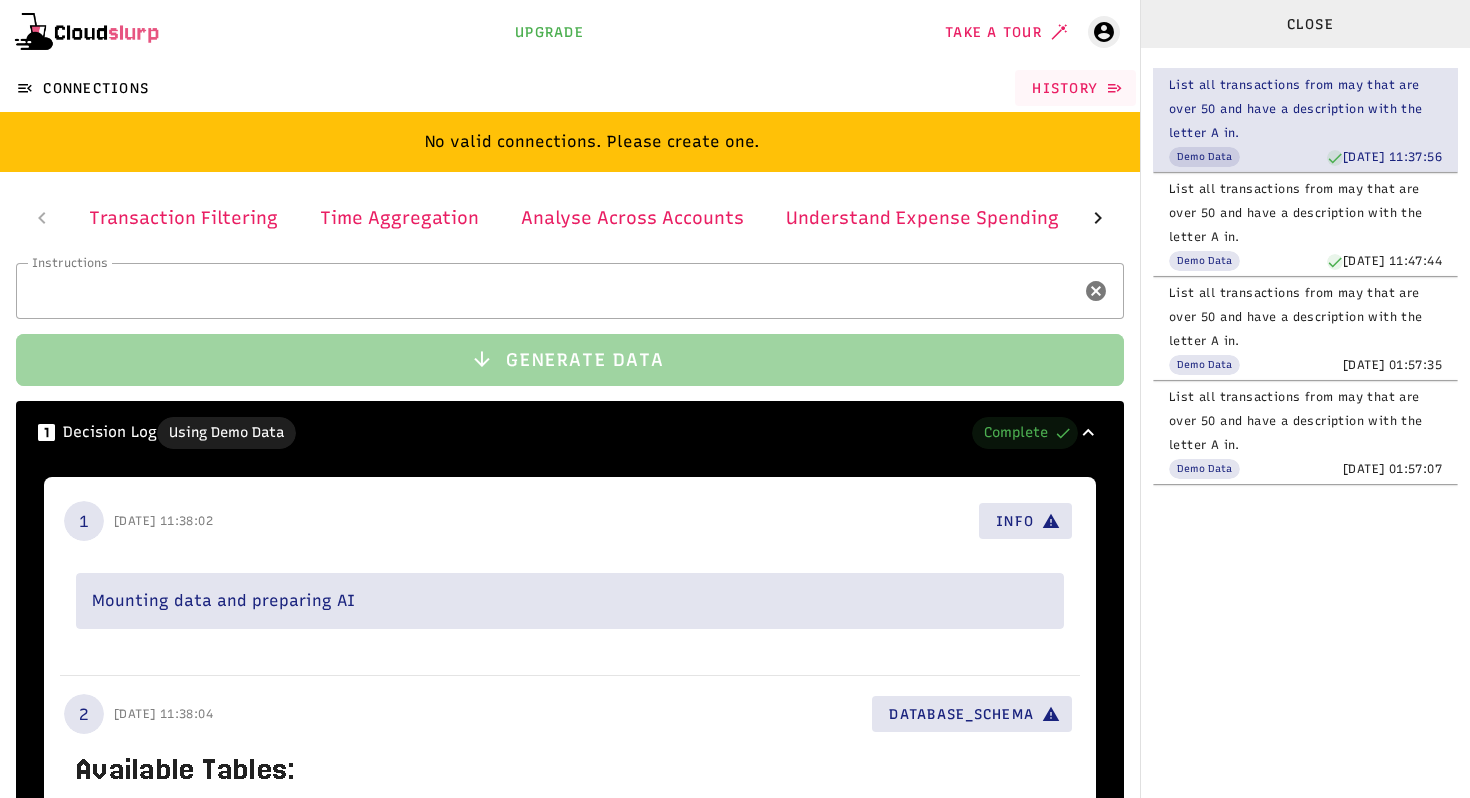 click on "History" 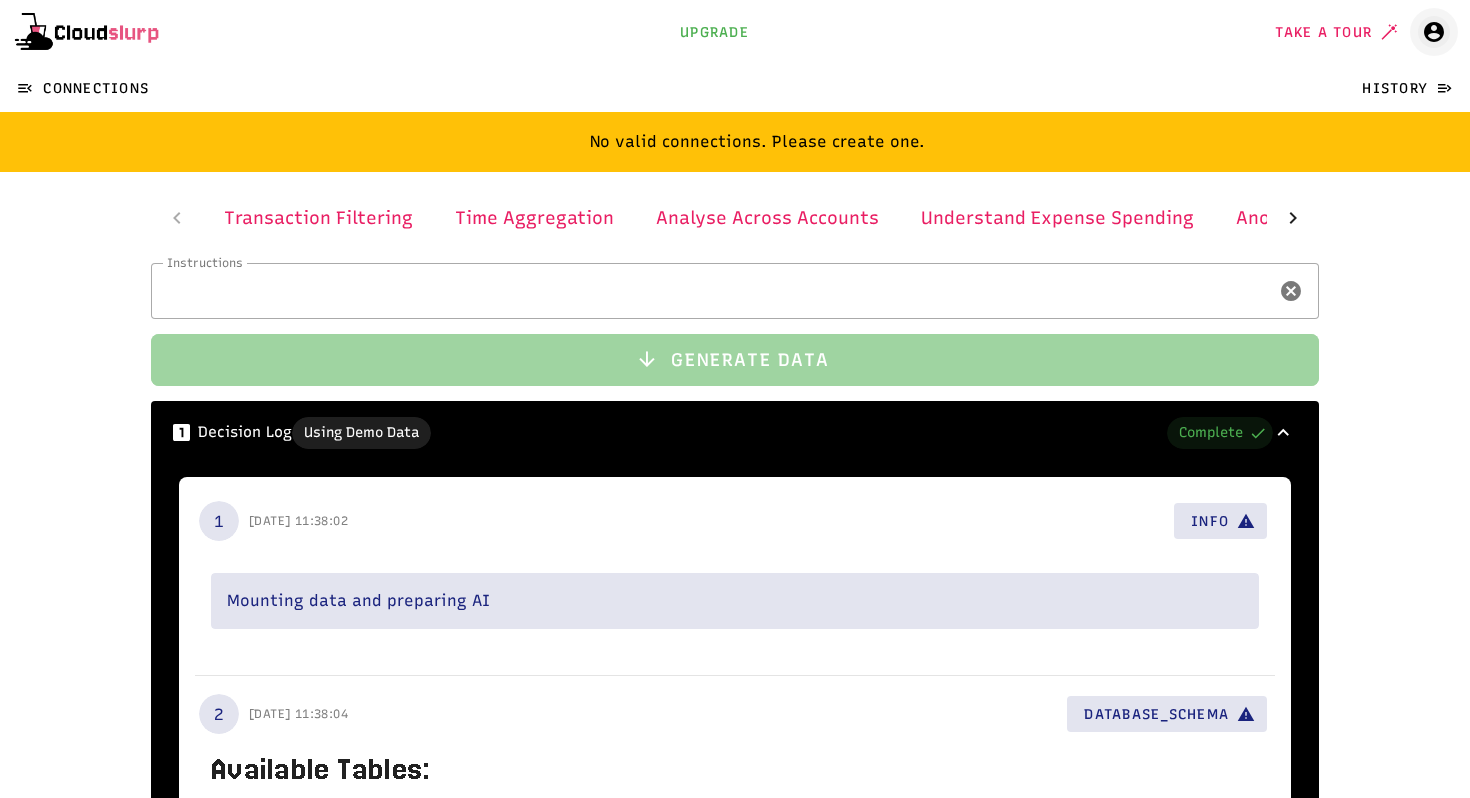 click 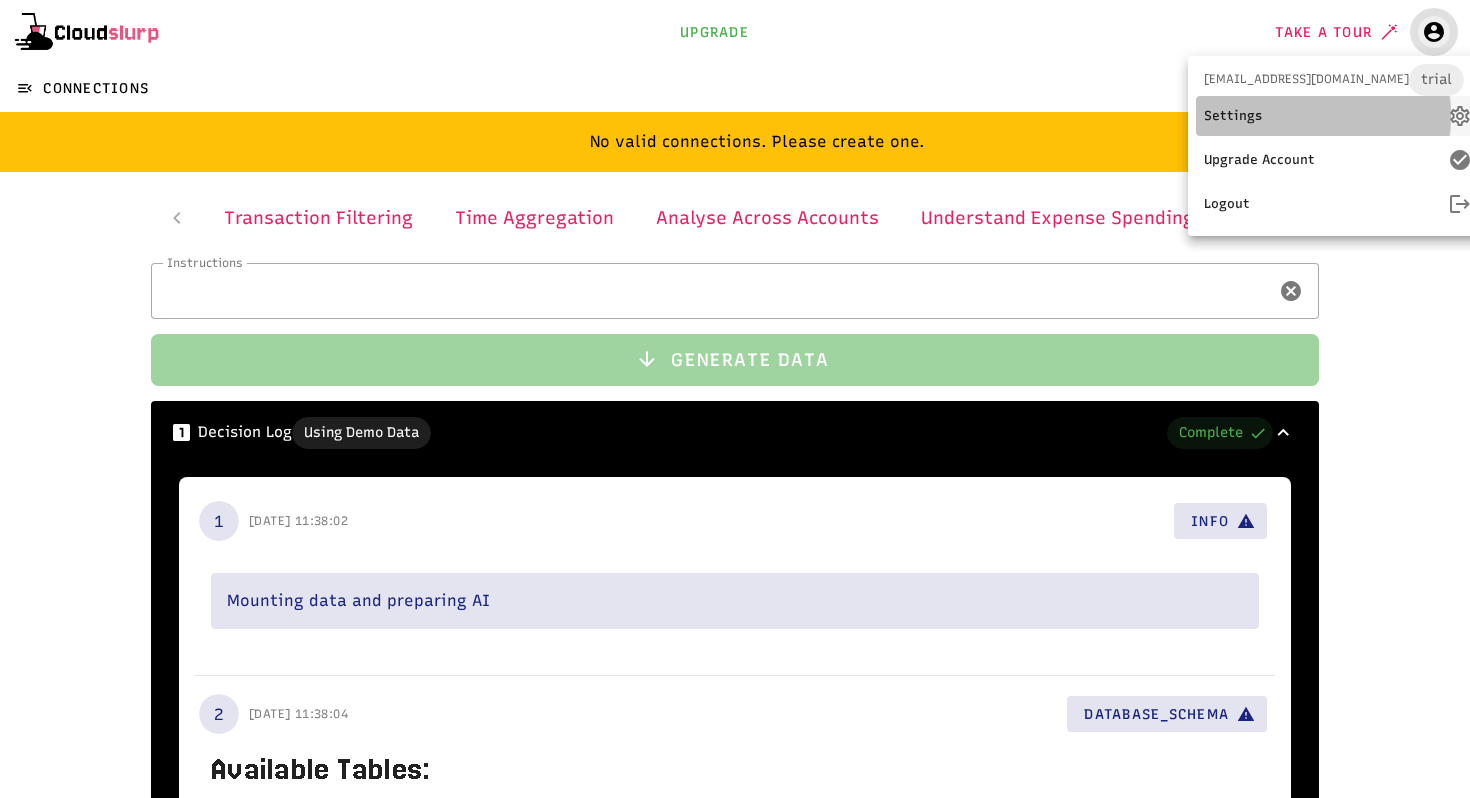 click on "Settings" 